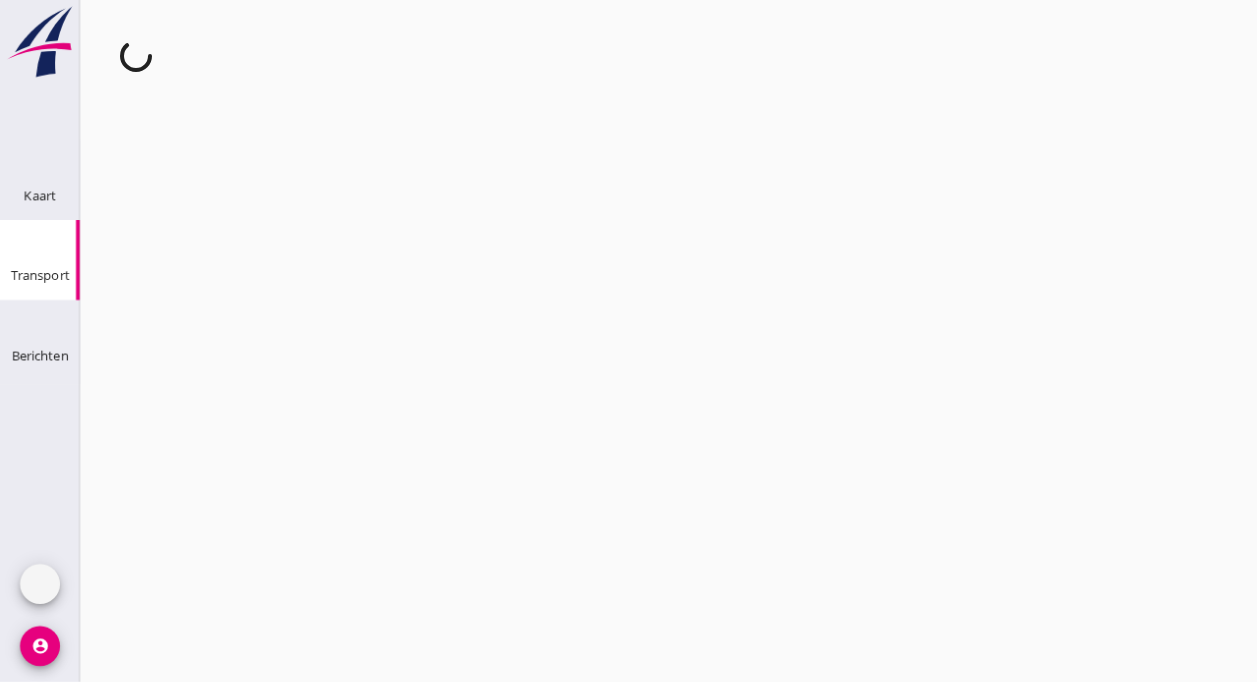 scroll, scrollTop: 0, scrollLeft: 0, axis: both 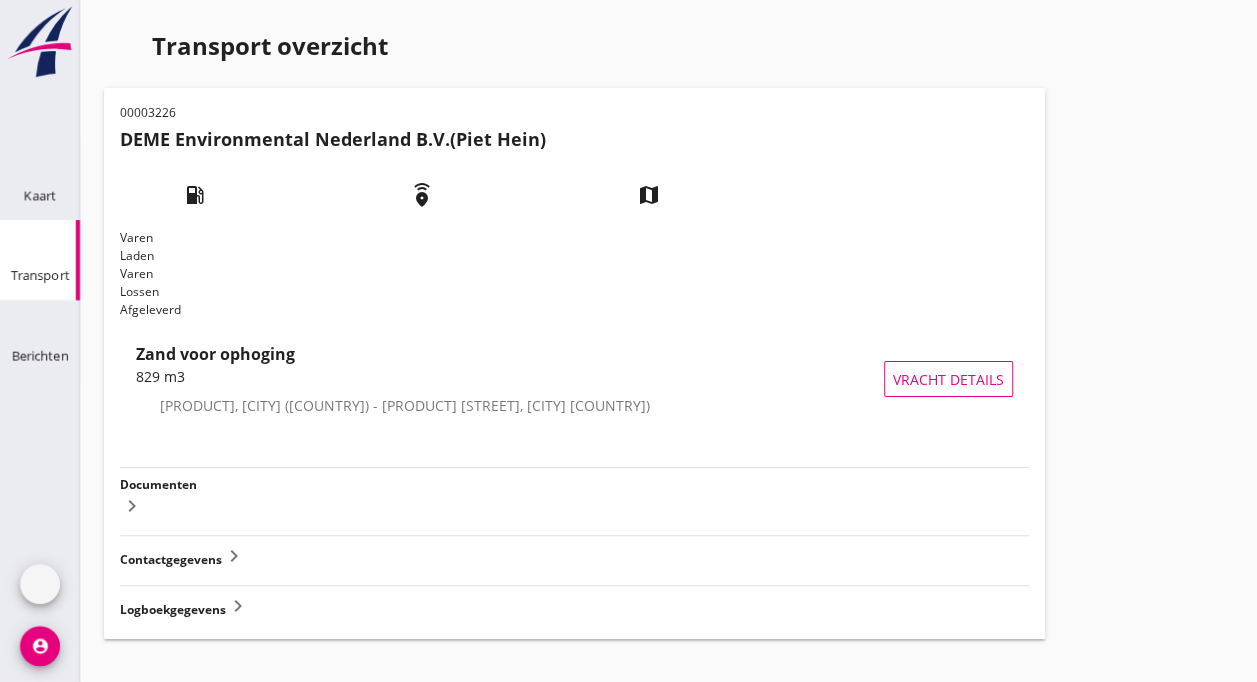 click on "Transport" at bounding box center [40, 246] 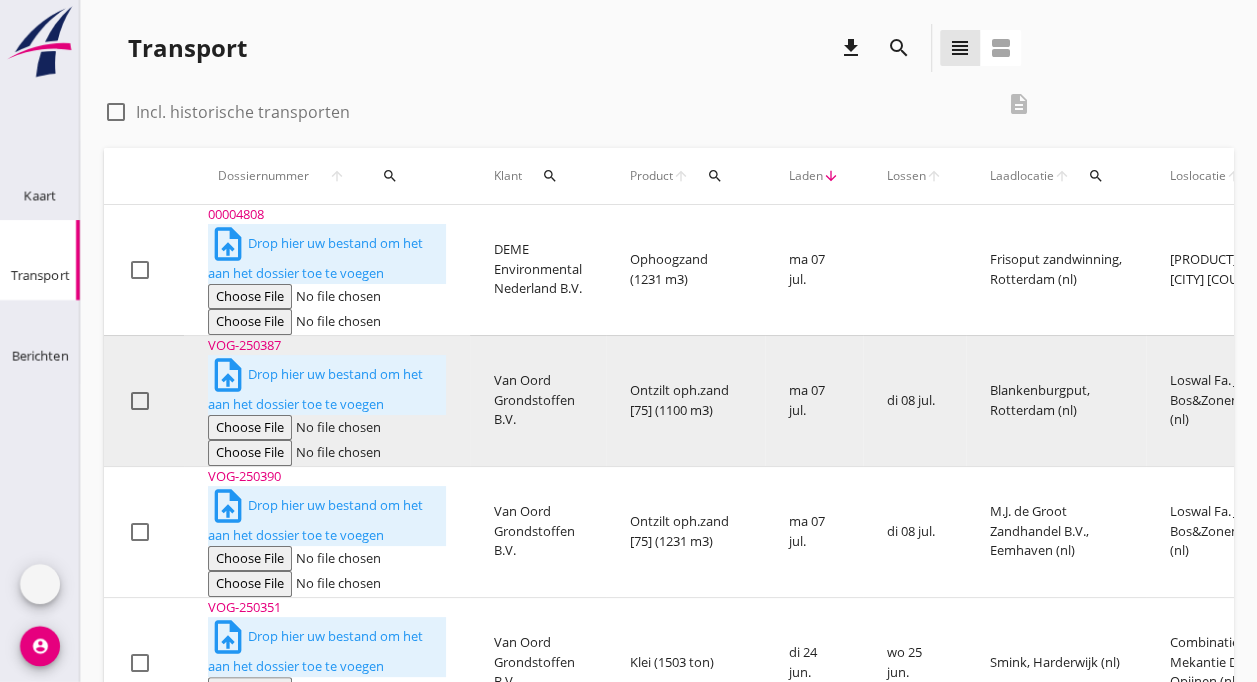 click on "Ontzilt oph.zand [75] (1100 m3)" at bounding box center [685, 270] 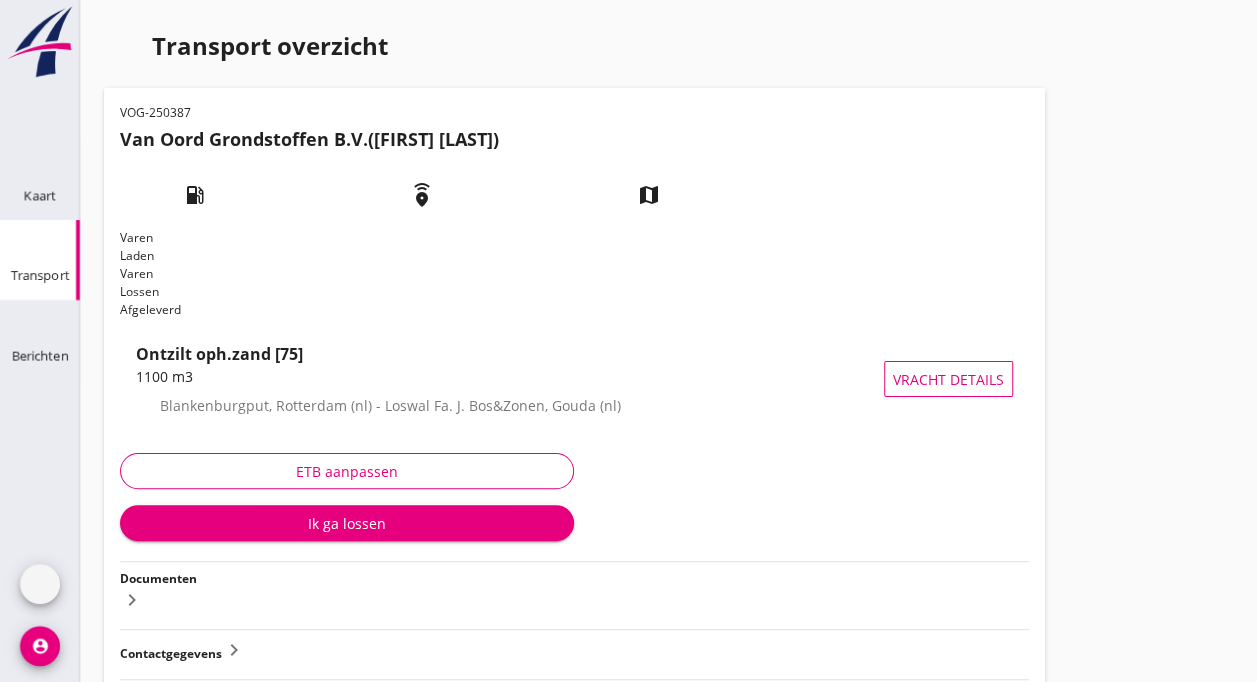 click on "Ik ga lossen" at bounding box center (347, 523) 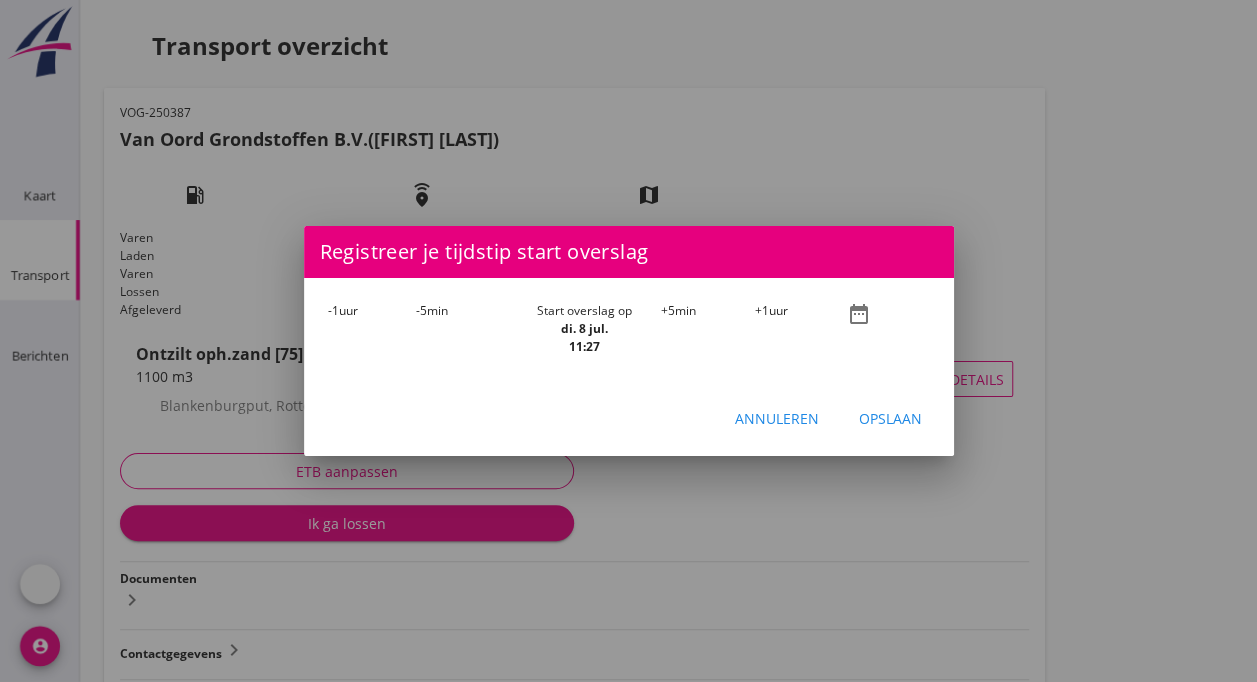 click on "-1" at bounding box center (333, 310) 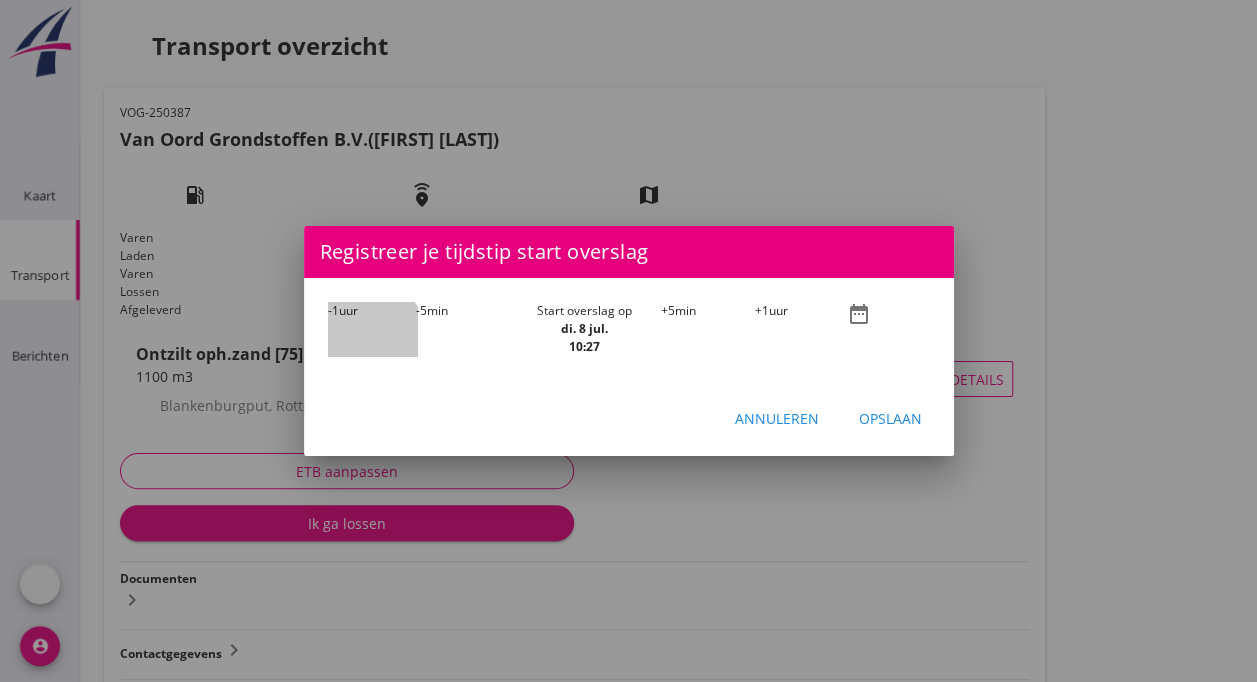 click on "-1" at bounding box center (333, 310) 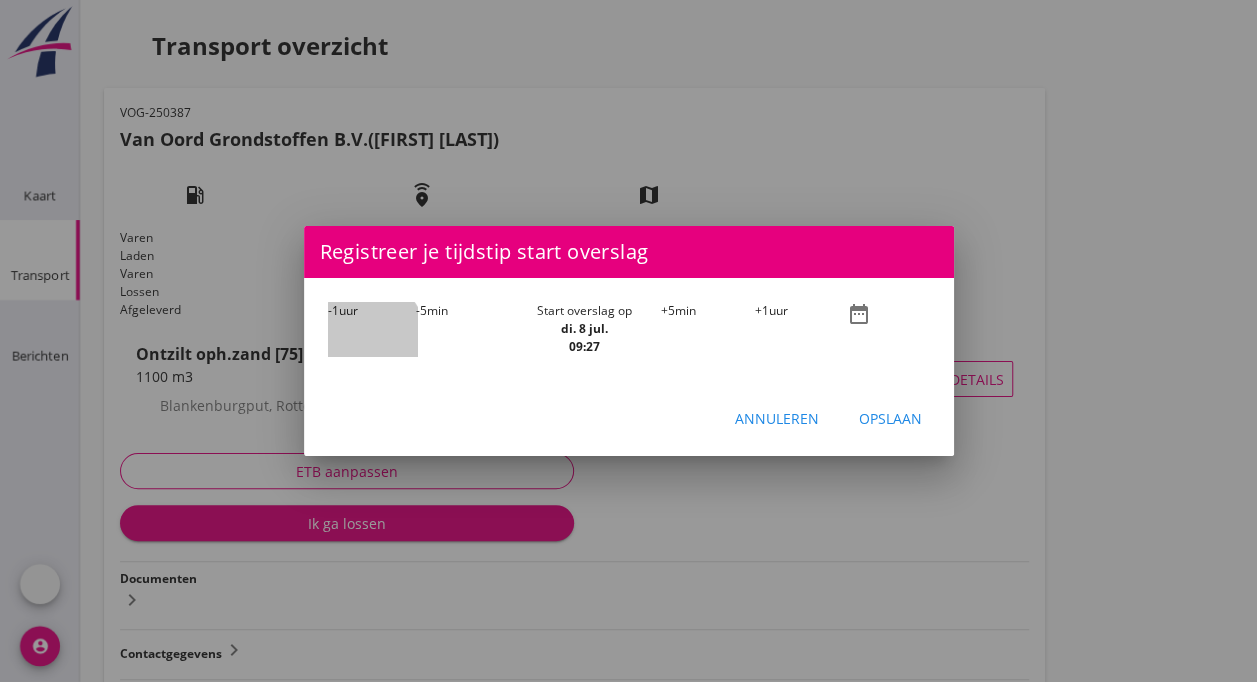 click on "-1" at bounding box center (333, 310) 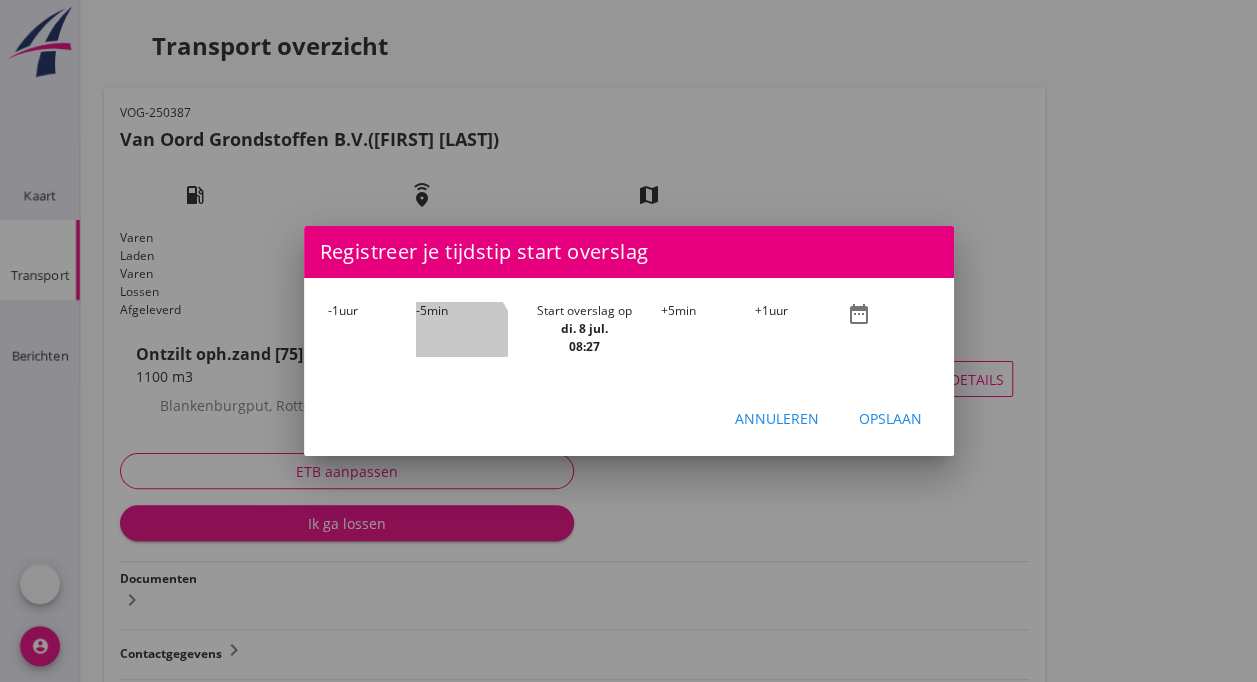 click on "-5" at bounding box center [421, 310] 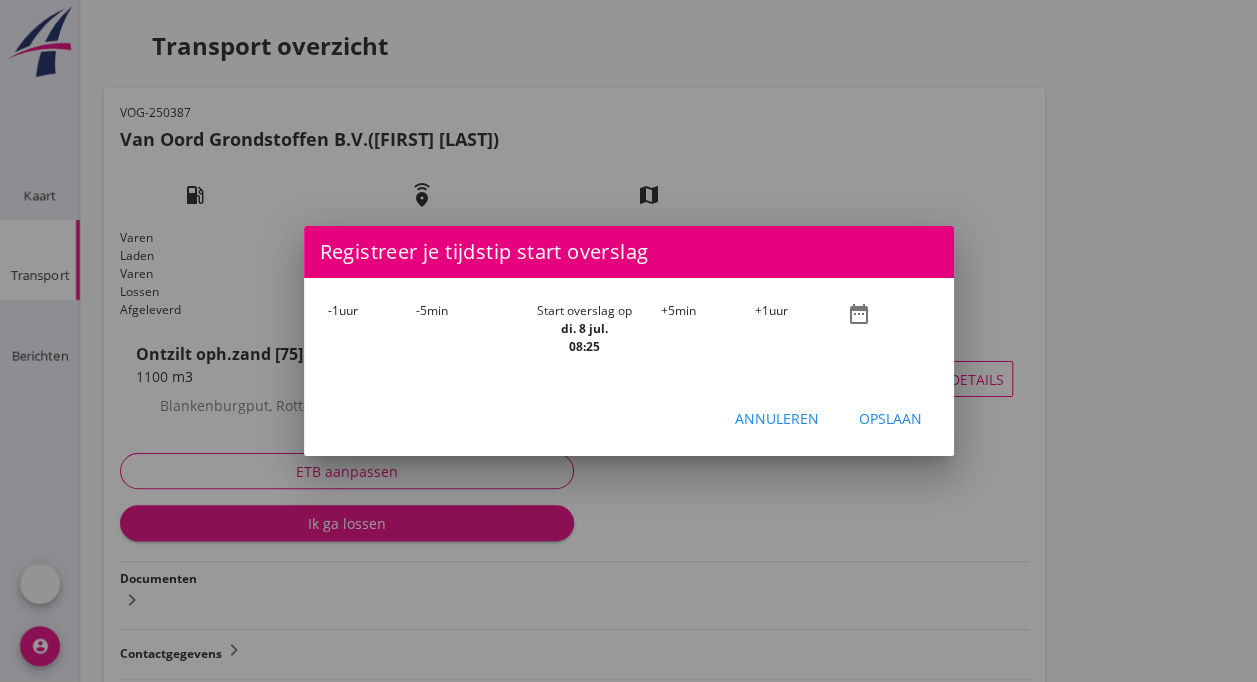 click on "-5" at bounding box center (421, 310) 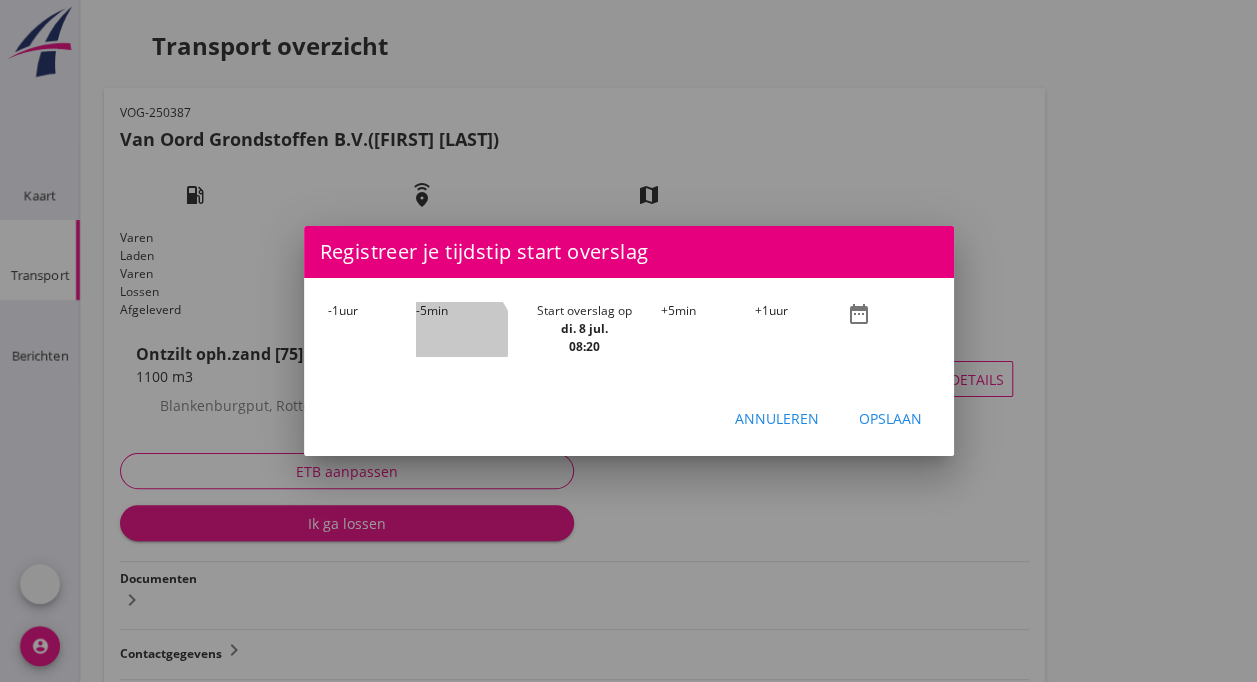 click on "-5  min" at bounding box center (461, 329) 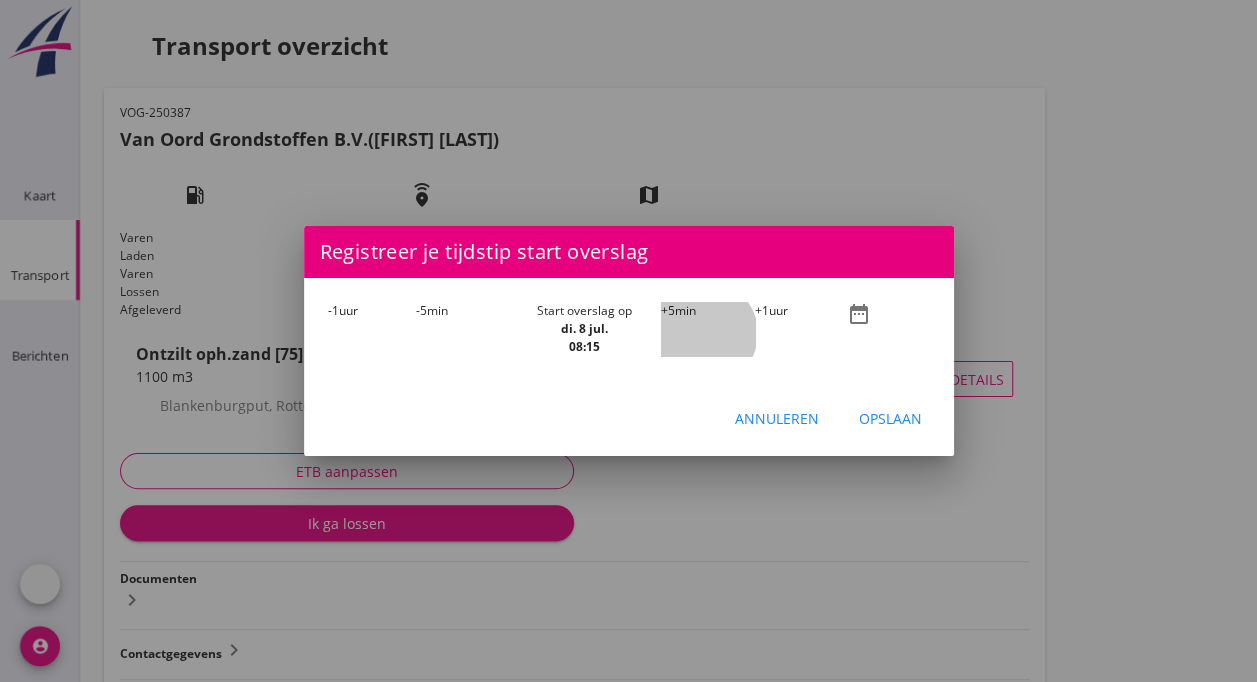 click on "+5  min" at bounding box center (708, 329) 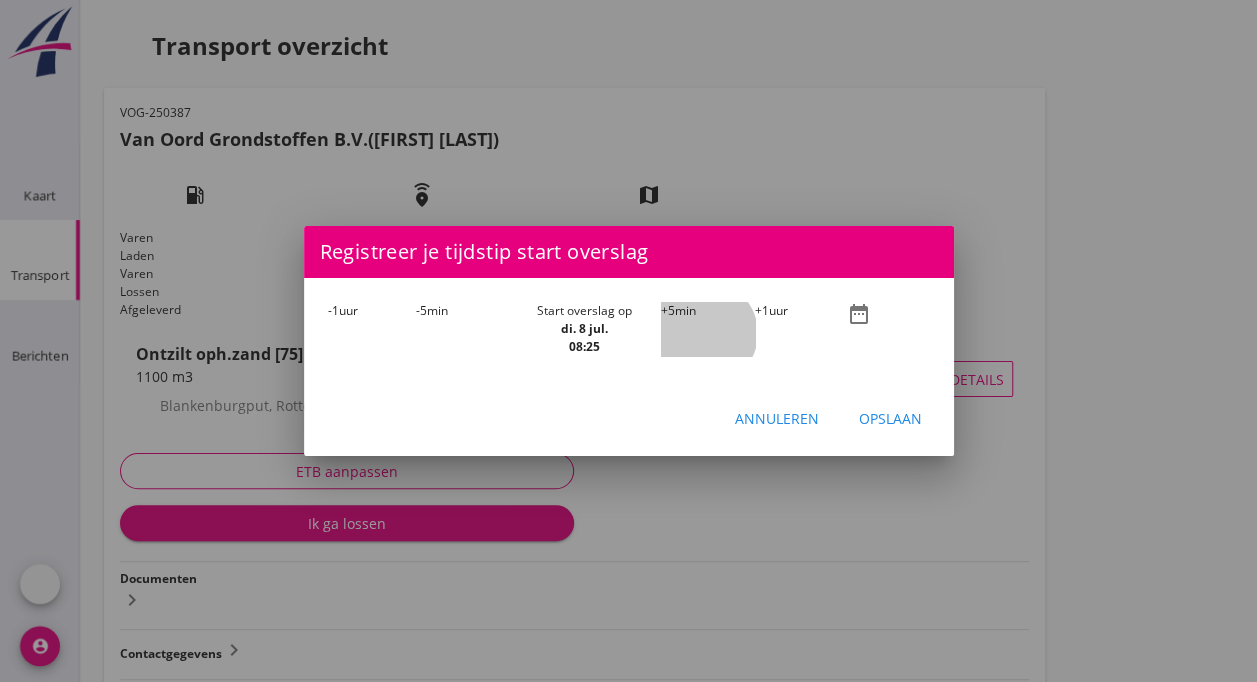 click on "+5  min" at bounding box center [708, 329] 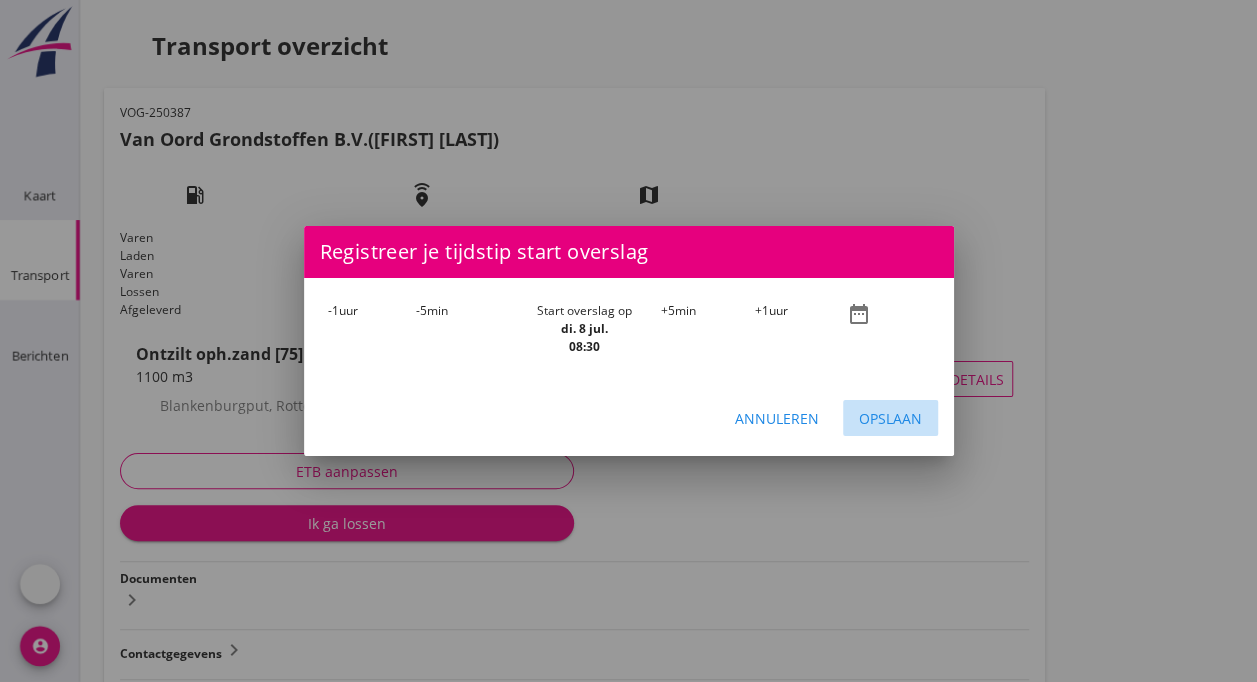 click on "Opslaan" at bounding box center [890, 418] 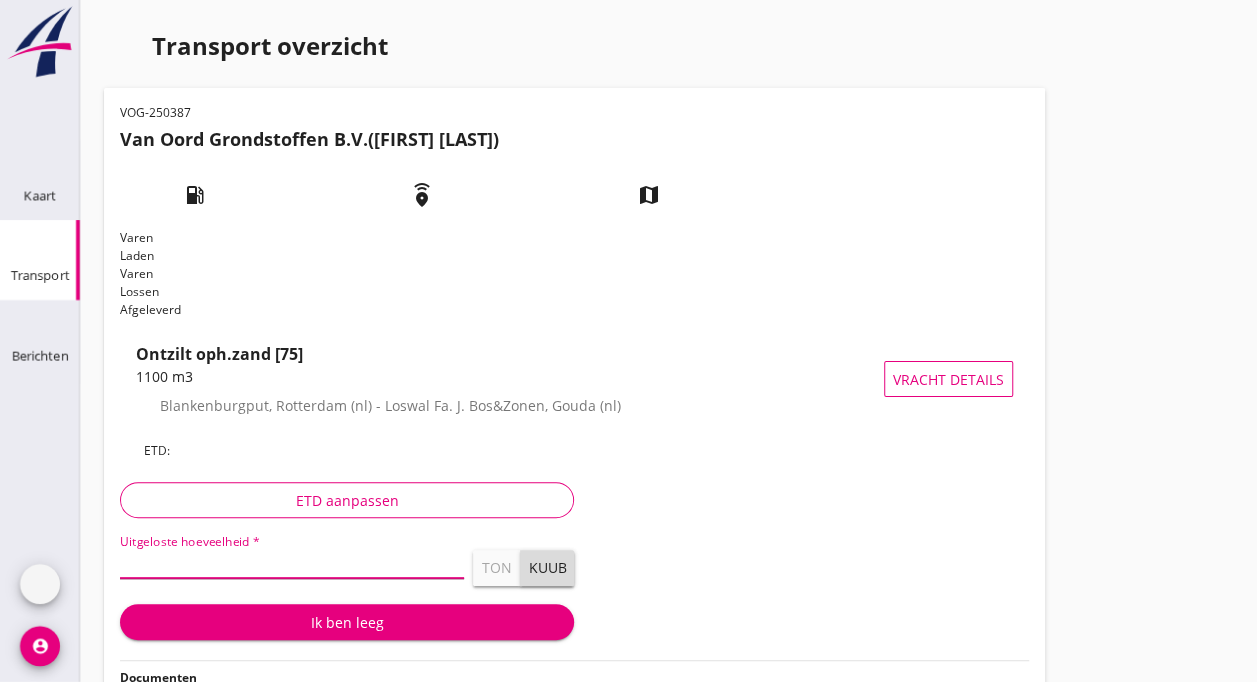 click at bounding box center [292, 562] 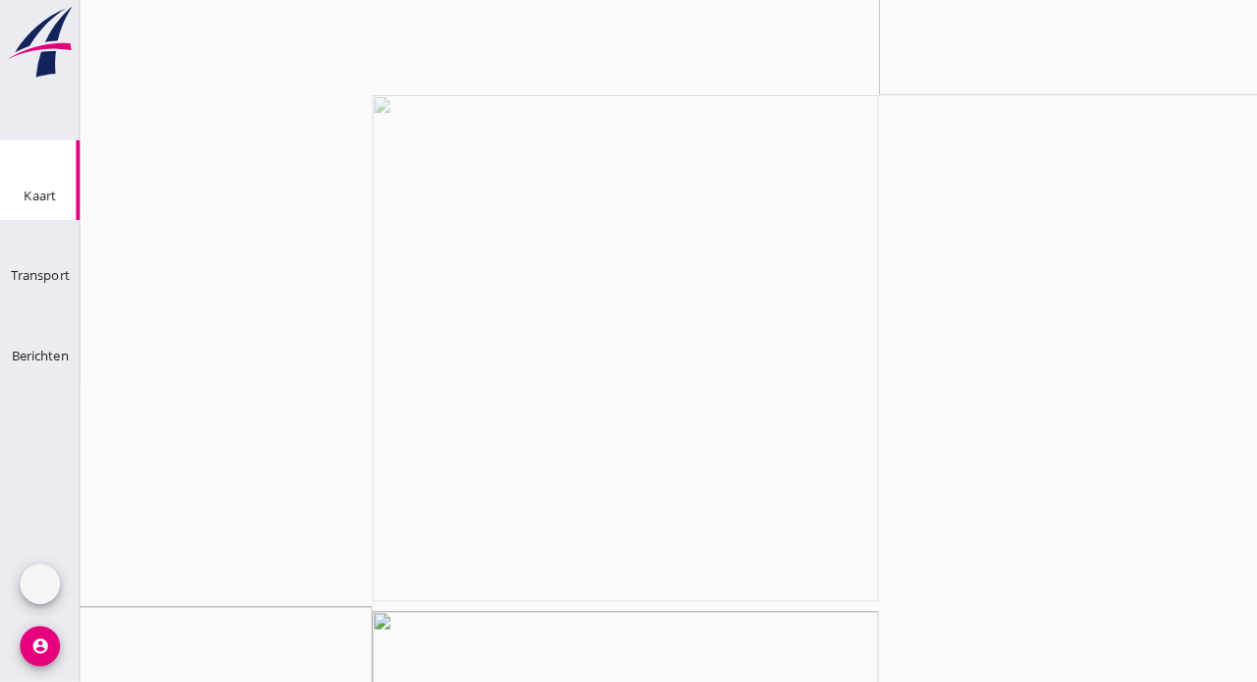scroll, scrollTop: 0, scrollLeft: 0, axis: both 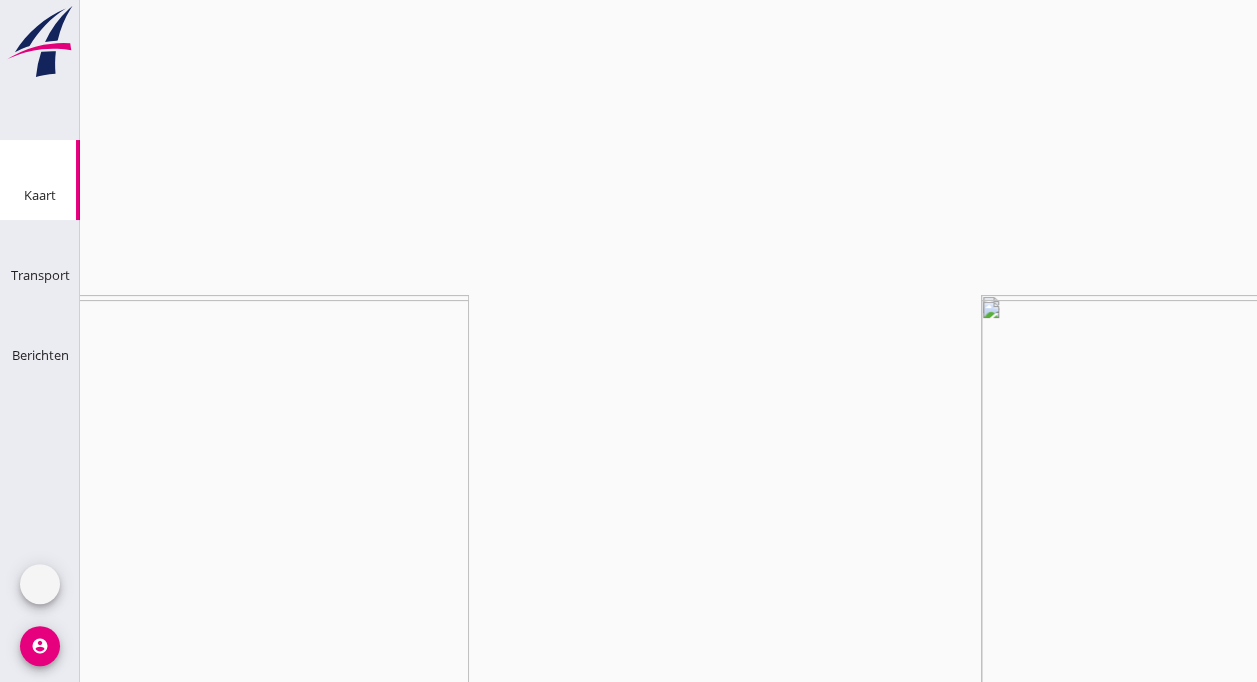 click at bounding box center [1233, 3182] 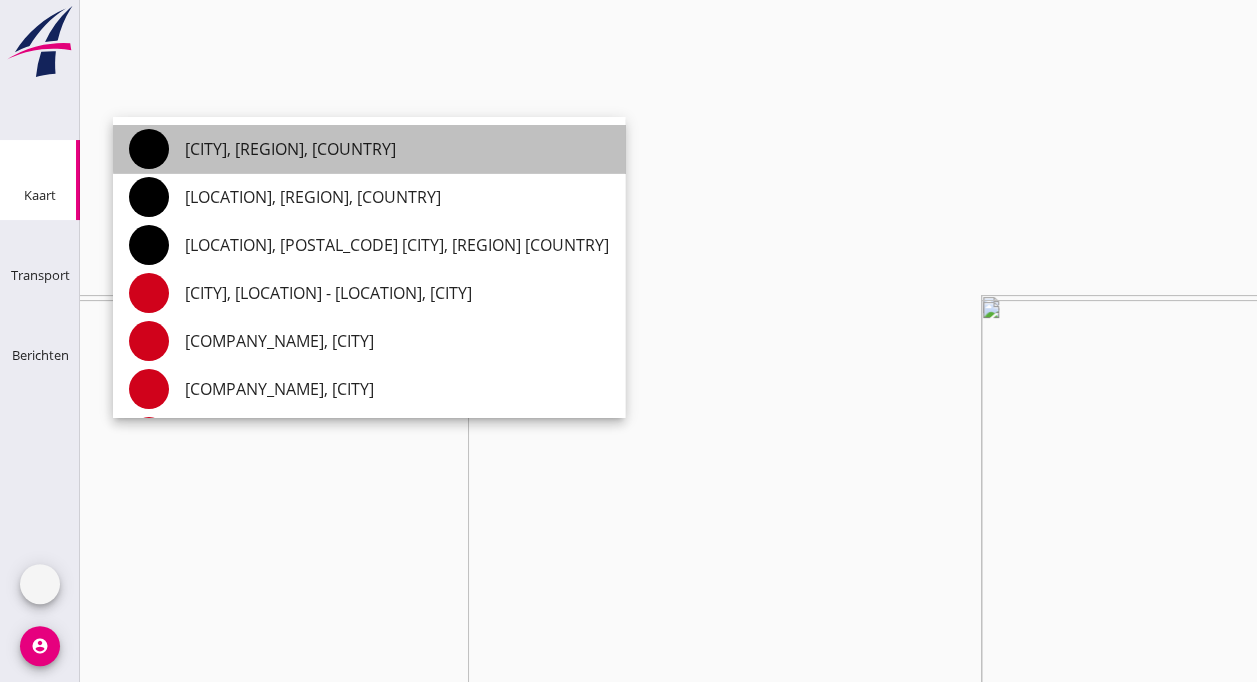 click on "[CITY], [REGION], [COUNTRY]" at bounding box center [397, 149] 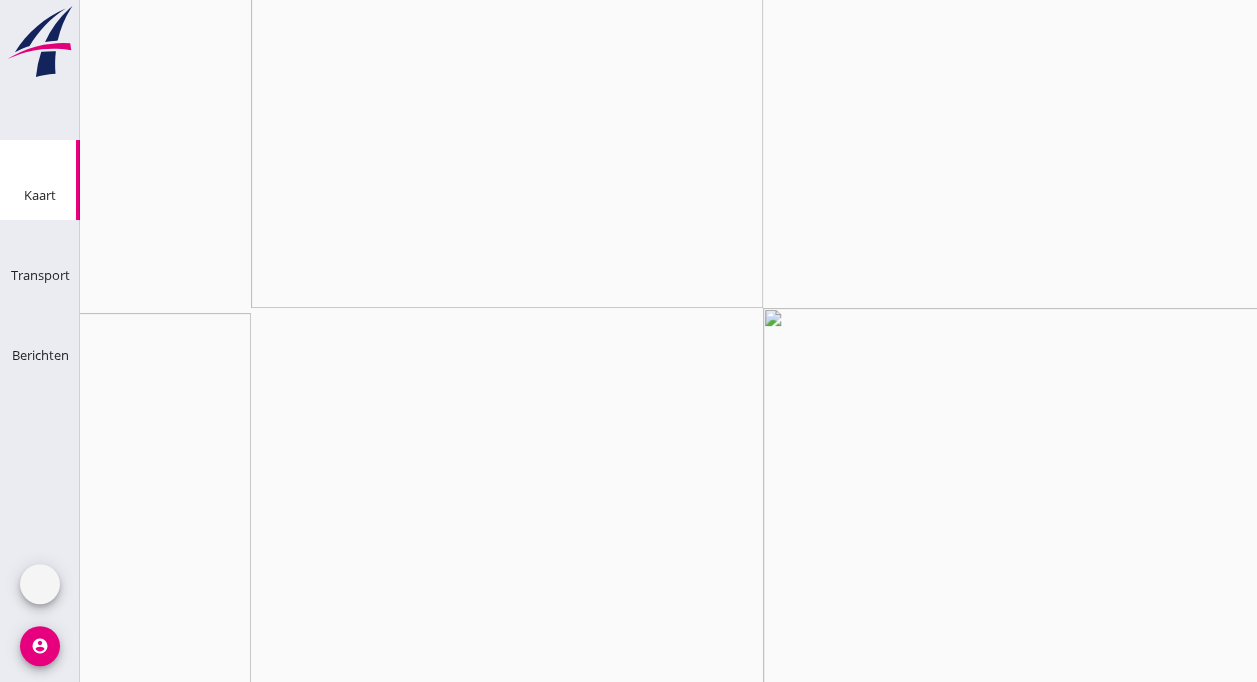click at bounding box center (1239, 2538) 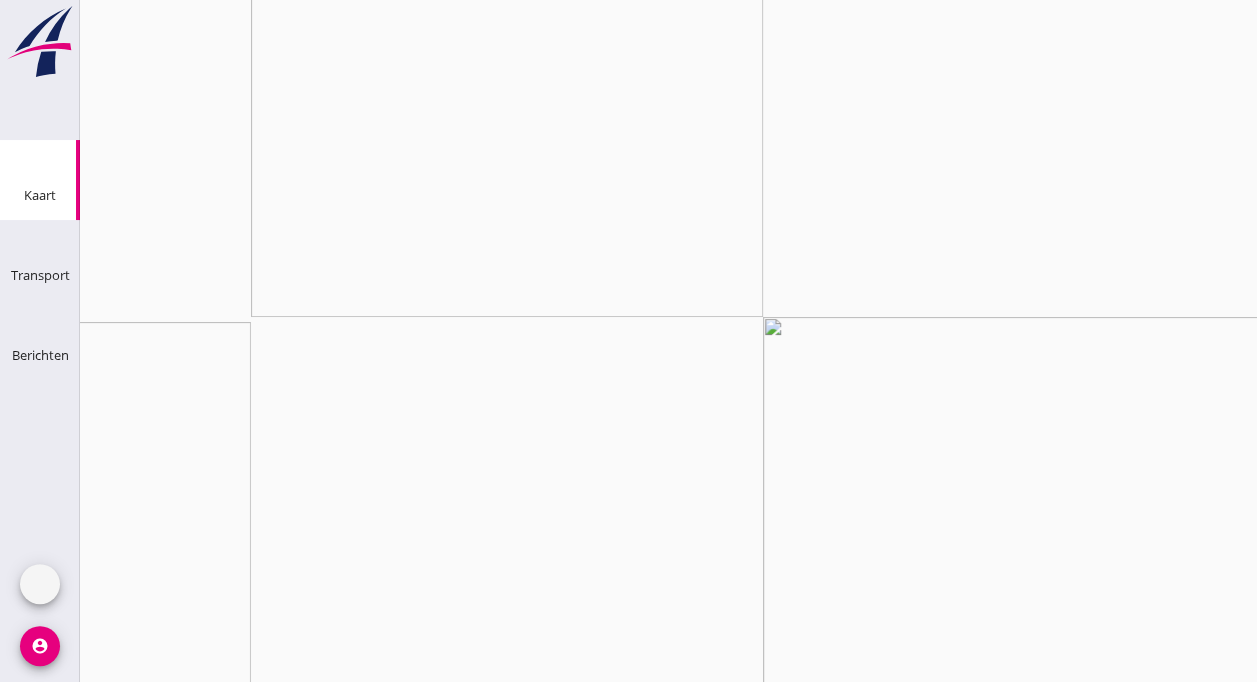 click on "clear" at bounding box center (1192, 2540) 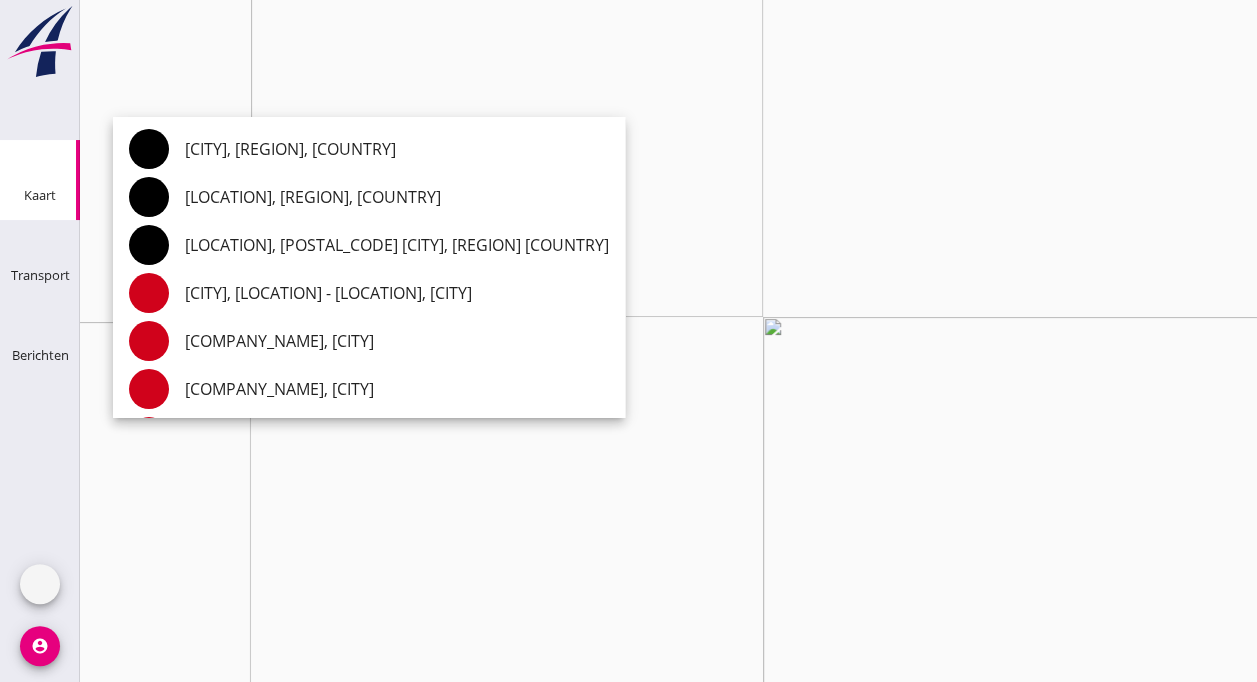 click on "Eemhaven" at bounding box center [664, 2540] 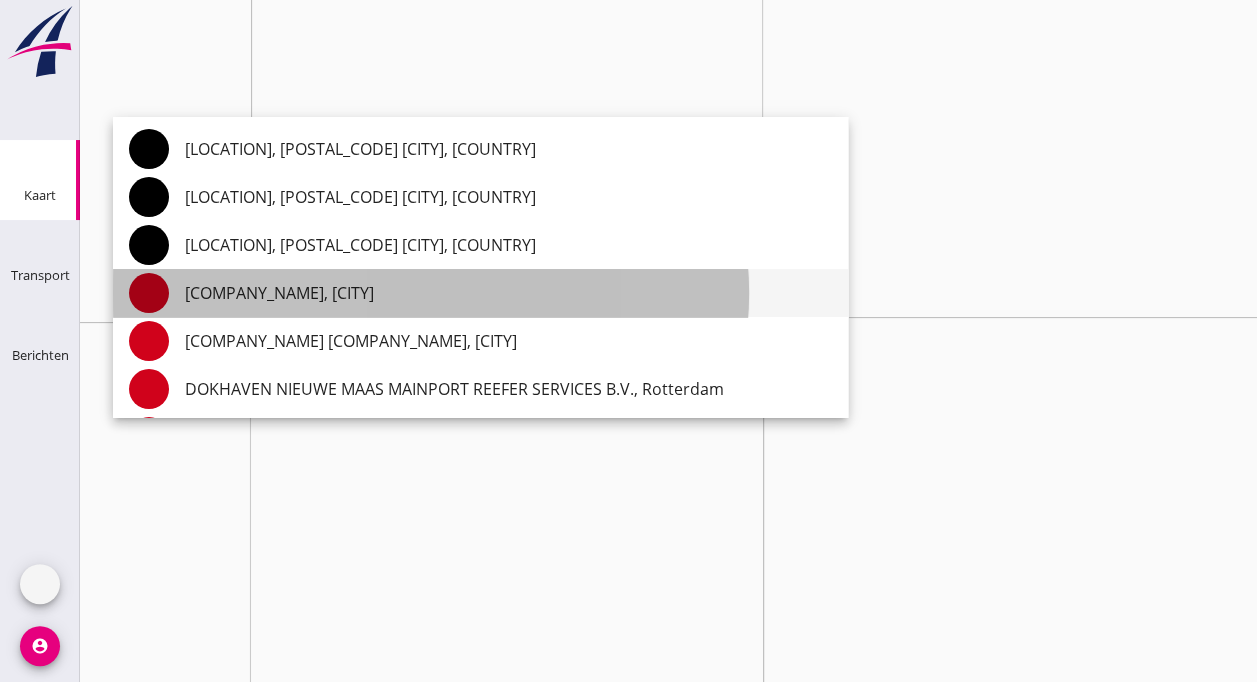 click on "[COMPANY_NAME], [CITY]" at bounding box center [508, 293] 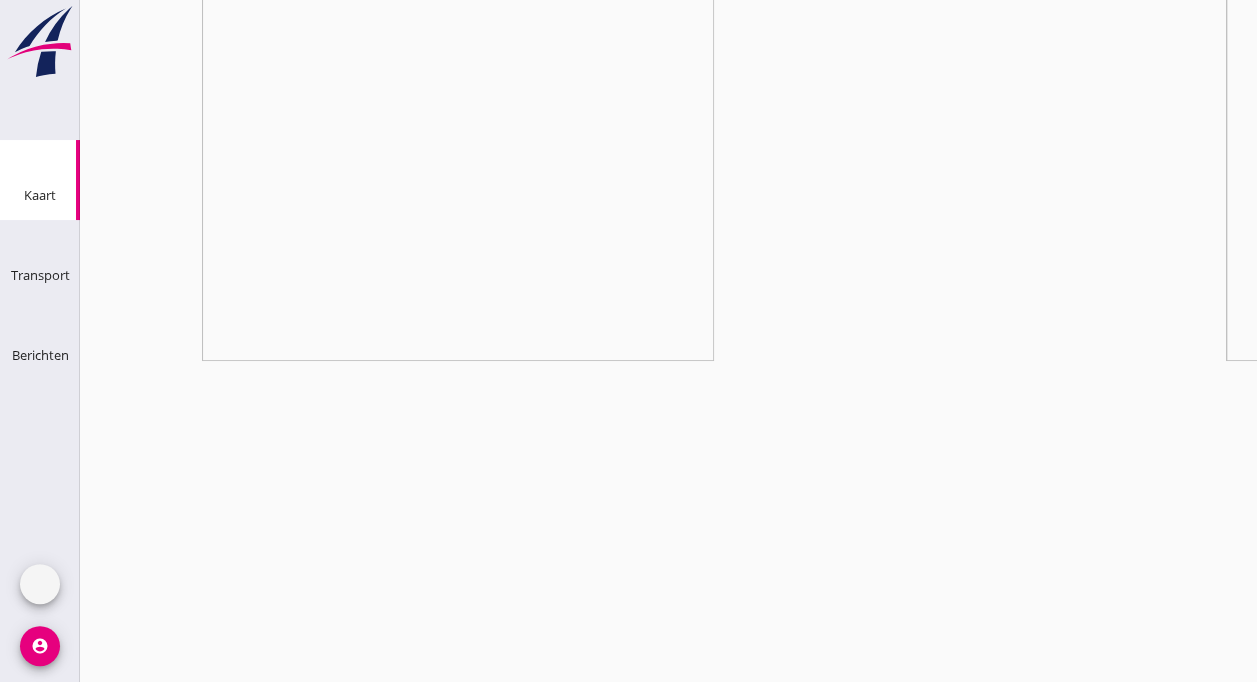click on "clear" at bounding box center (1192, 3057) 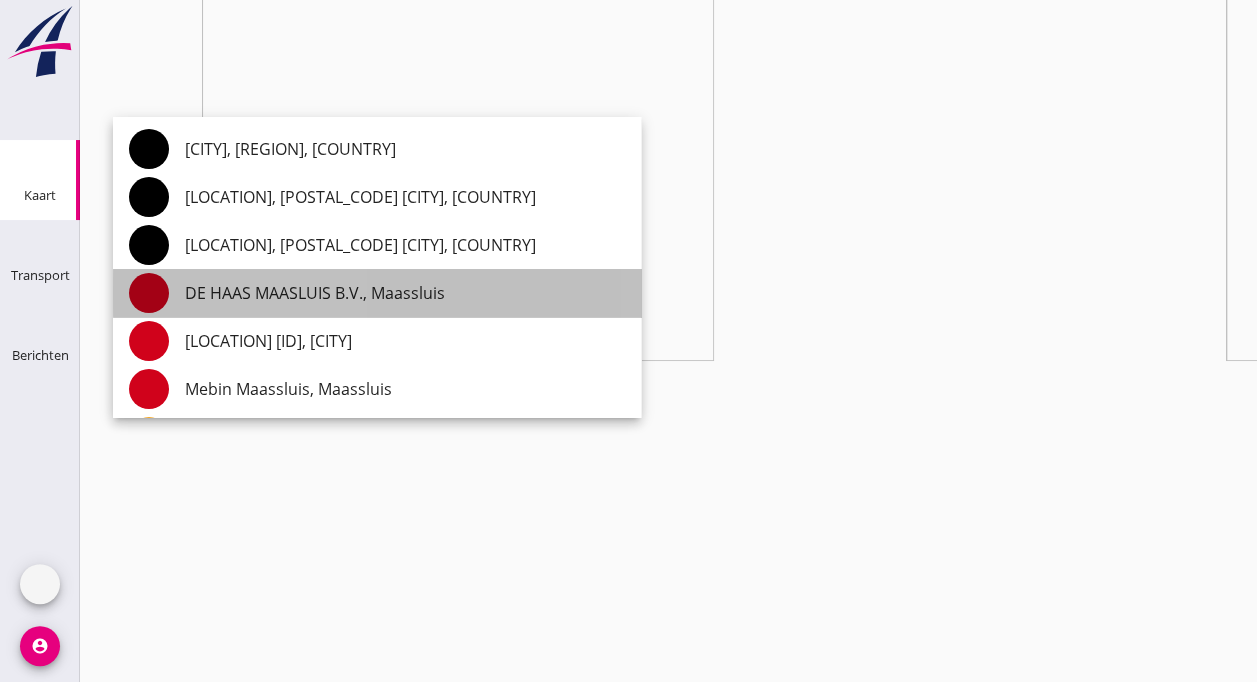 click on "DE HAAS MAASLUIS B.V., Maassluis" at bounding box center (405, 293) 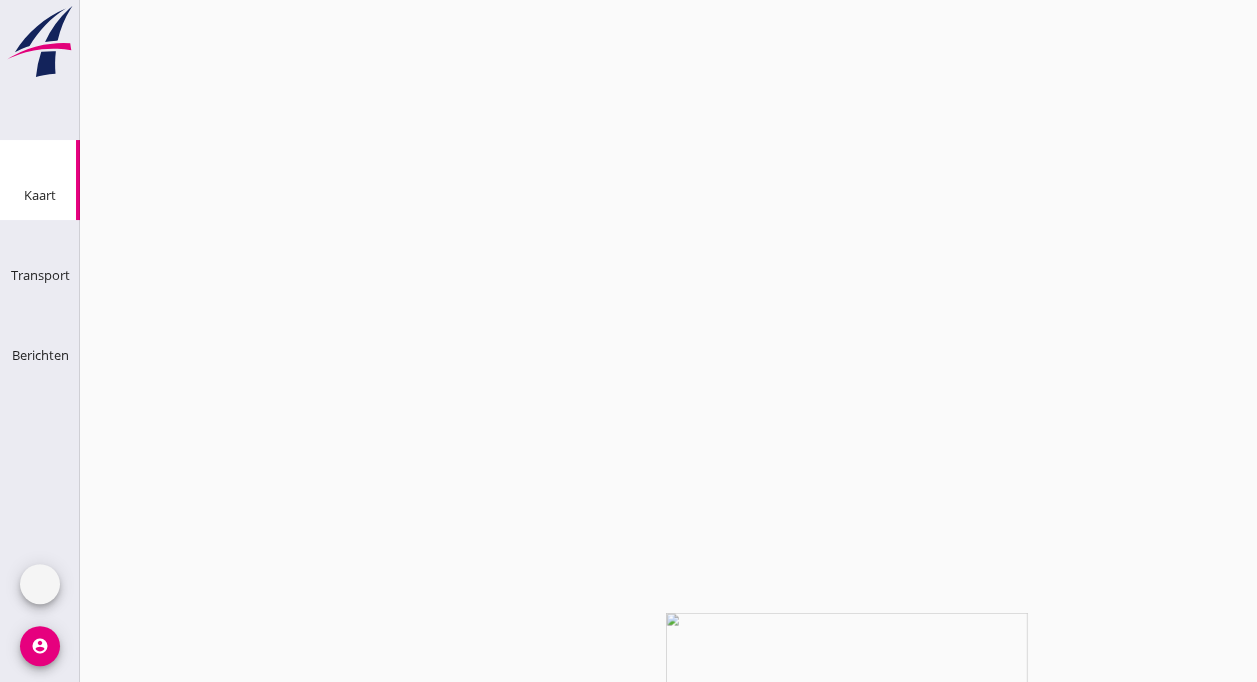 type on "DE HAAS MAASLUIS B.V., Maassluis" 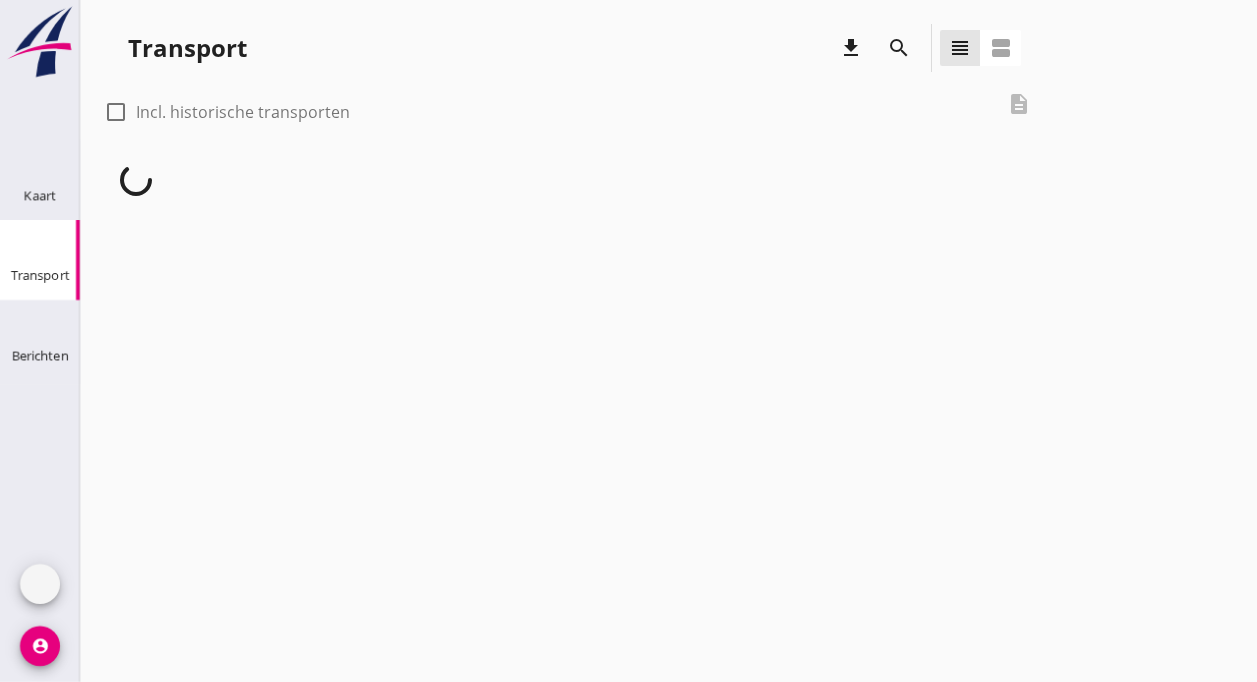 scroll, scrollTop: 0, scrollLeft: 0, axis: both 